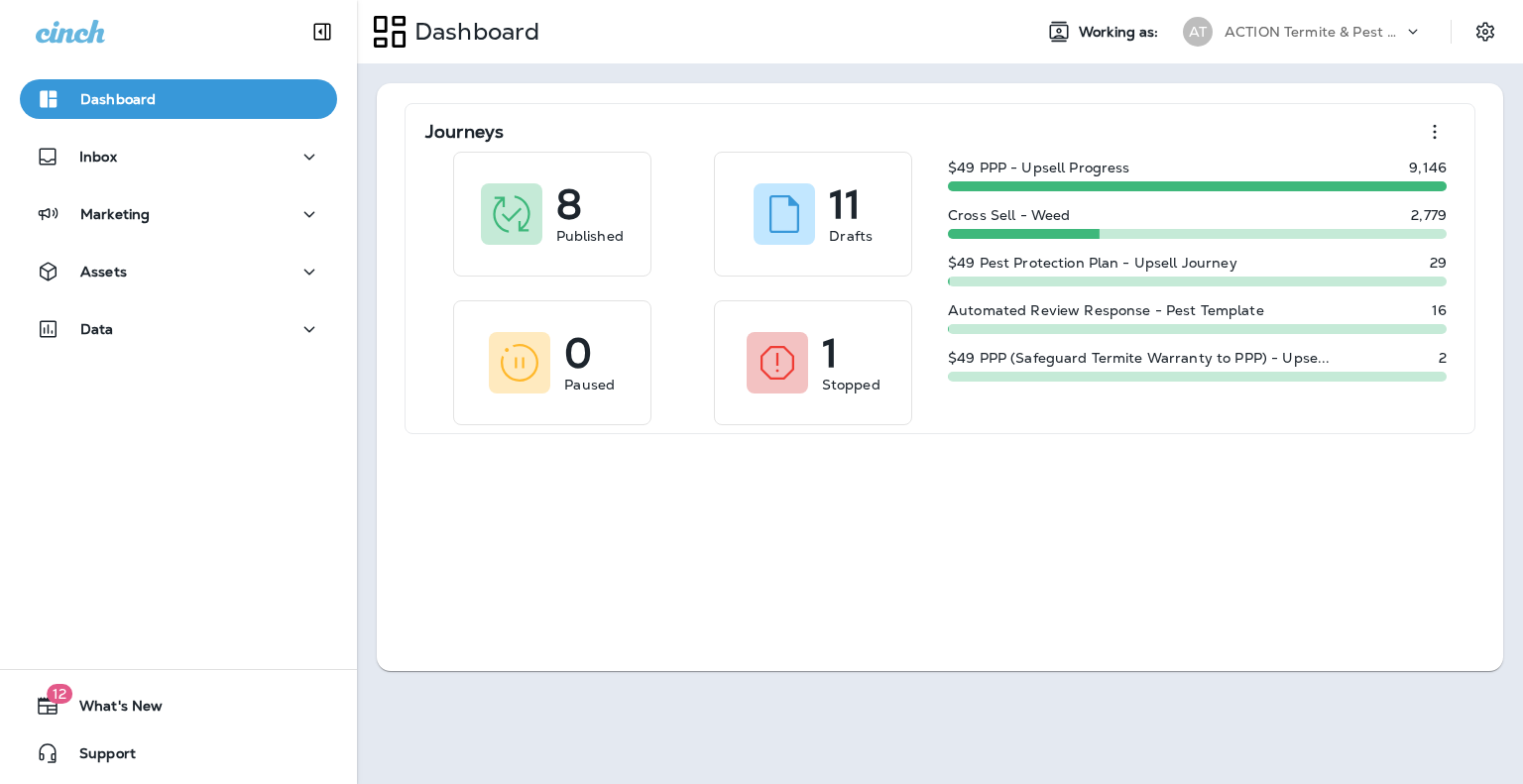 scroll, scrollTop: 0, scrollLeft: 0, axis: both 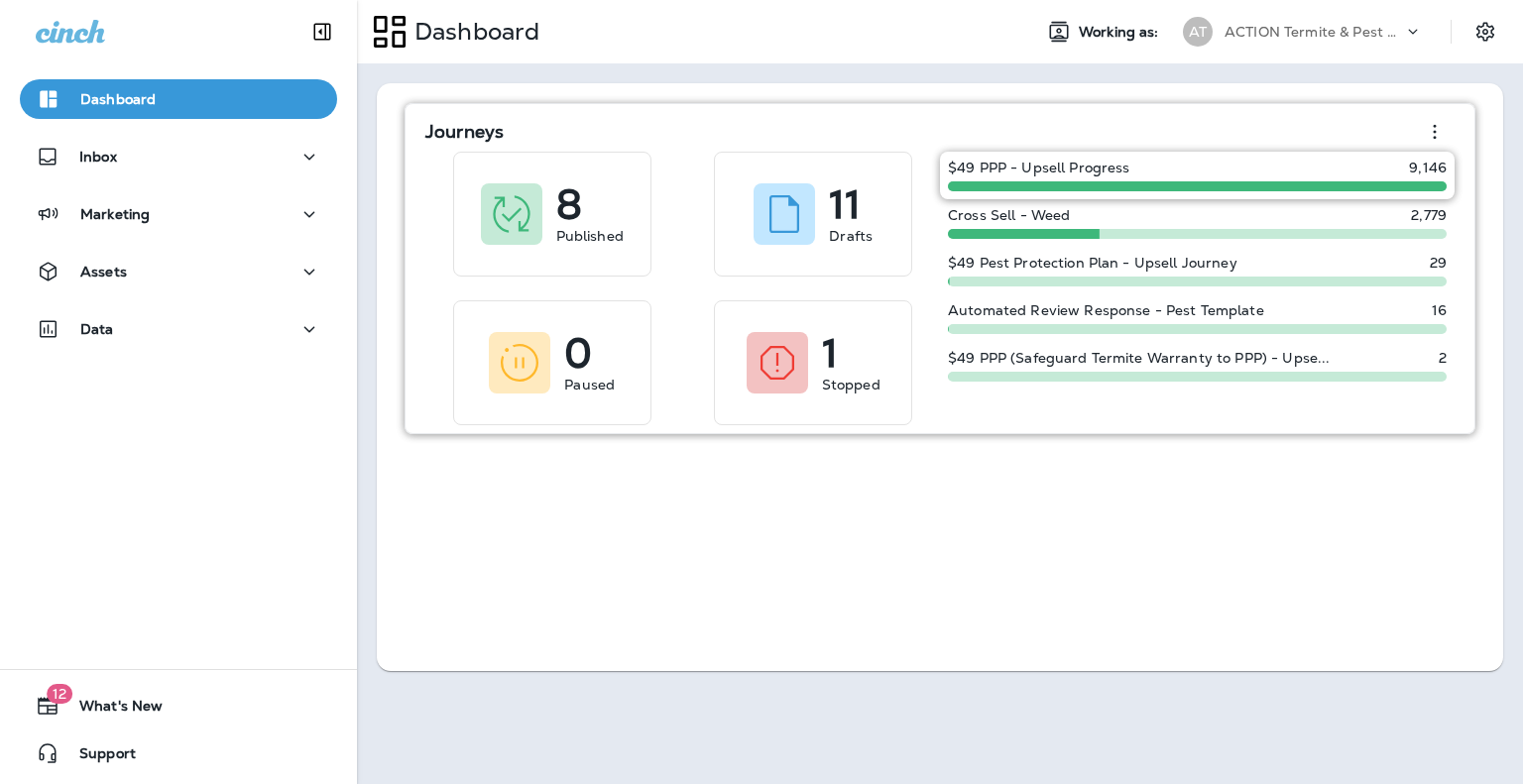 drag, startPoint x: 1131, startPoint y: 173, endPoint x: 1162, endPoint y: 165, distance: 32.015621 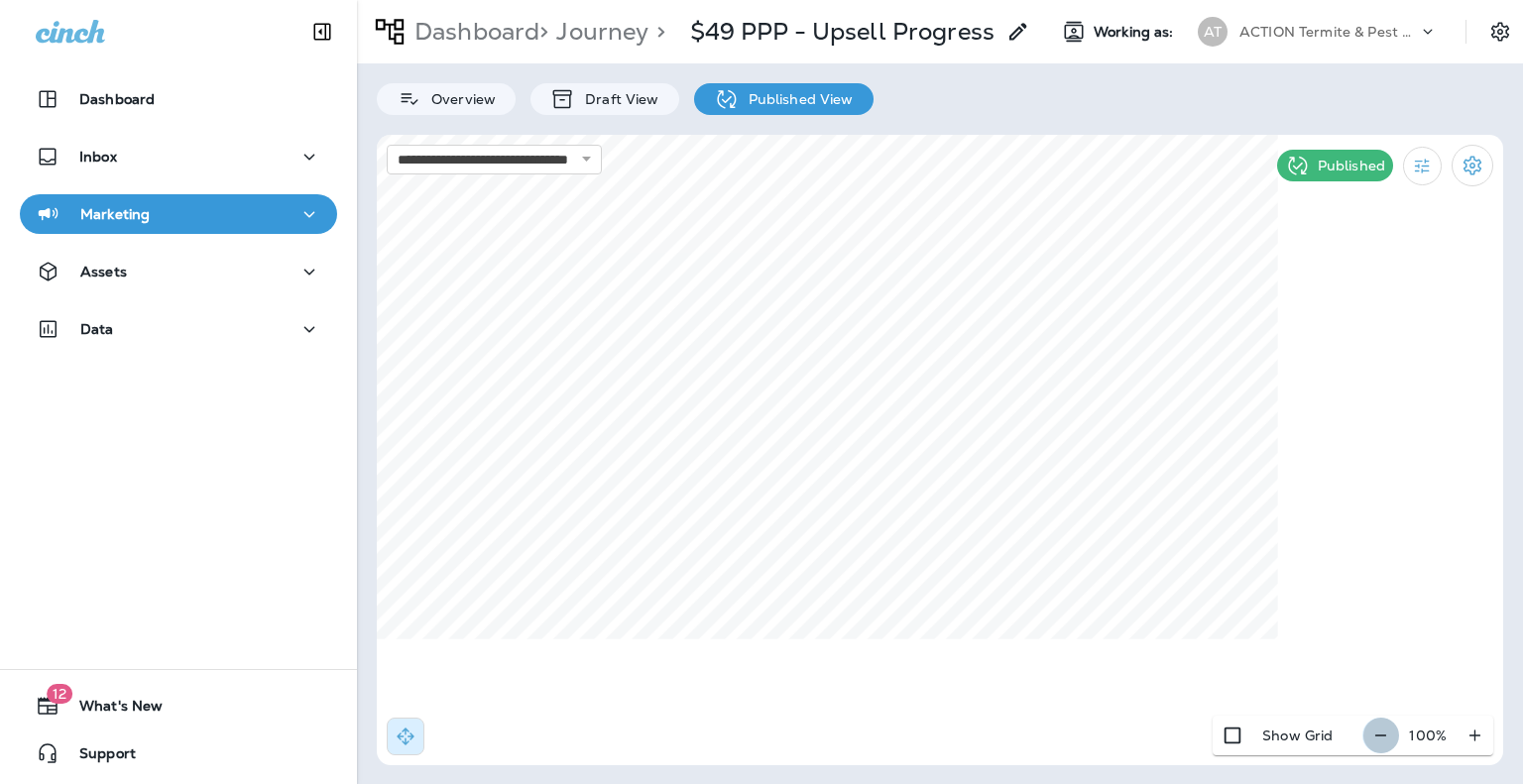 click at bounding box center (1380, 735) 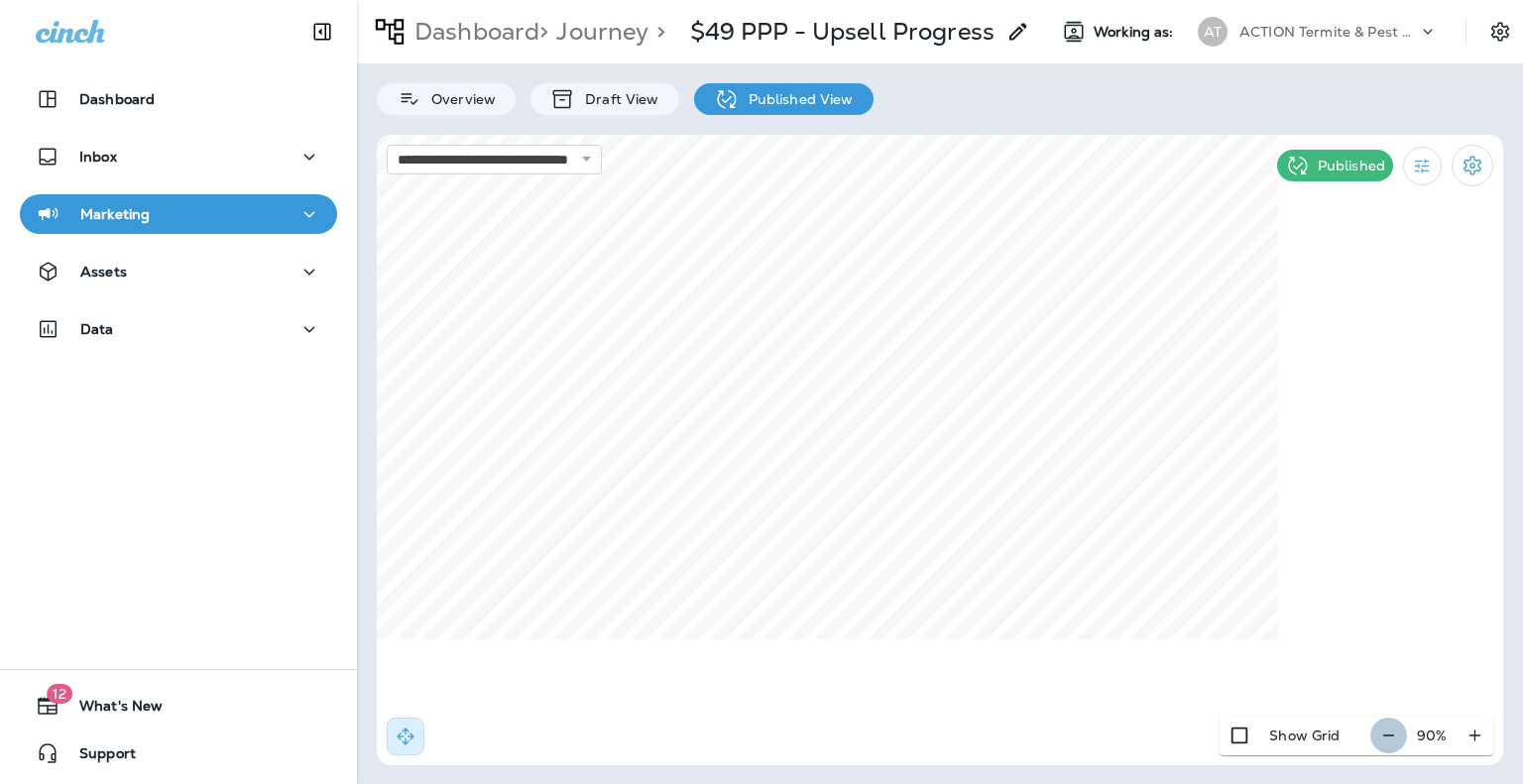click at bounding box center (1388, 735) 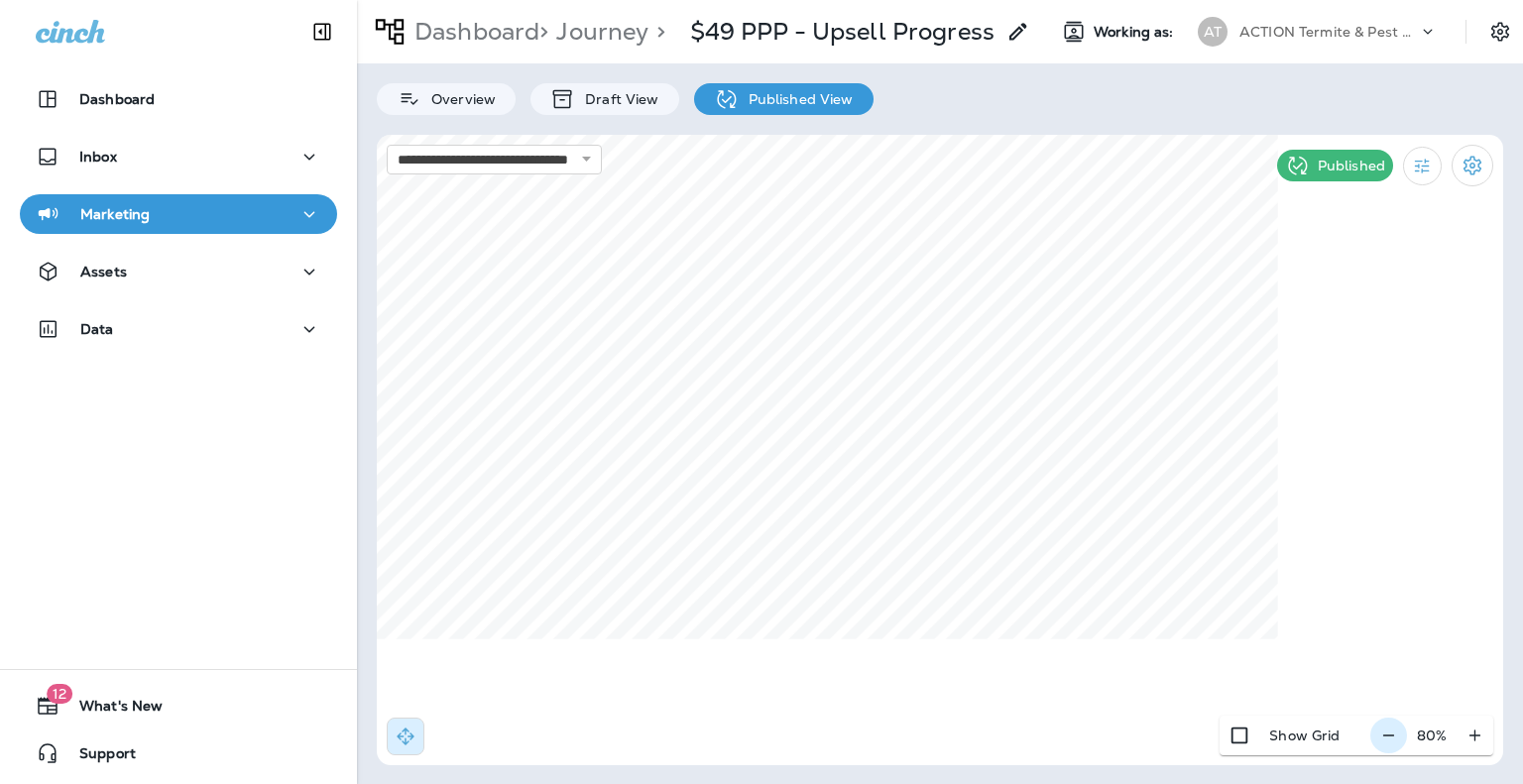 click at bounding box center (1388, 735) 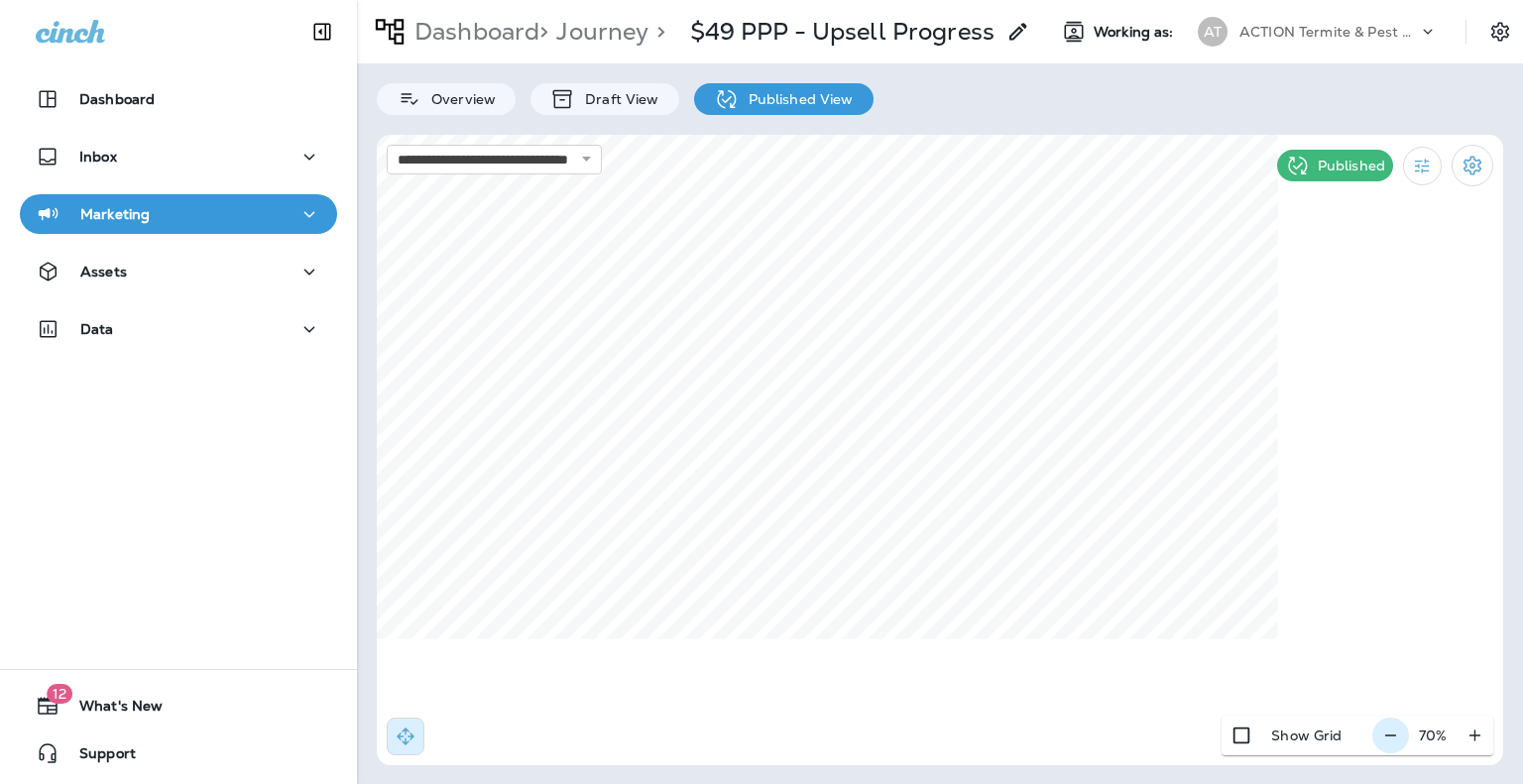 click at bounding box center (1390, 735) 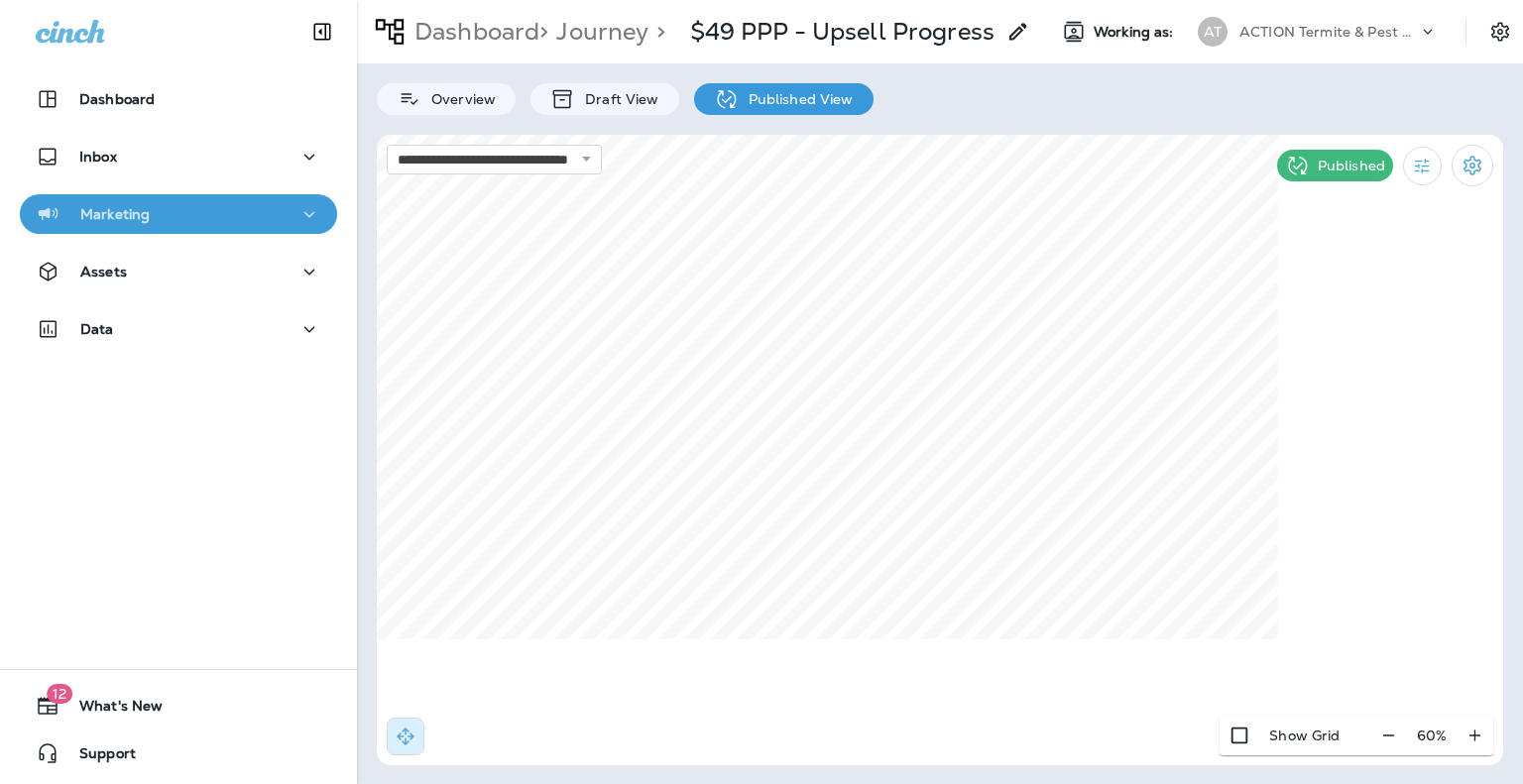 click at bounding box center [309, 214] 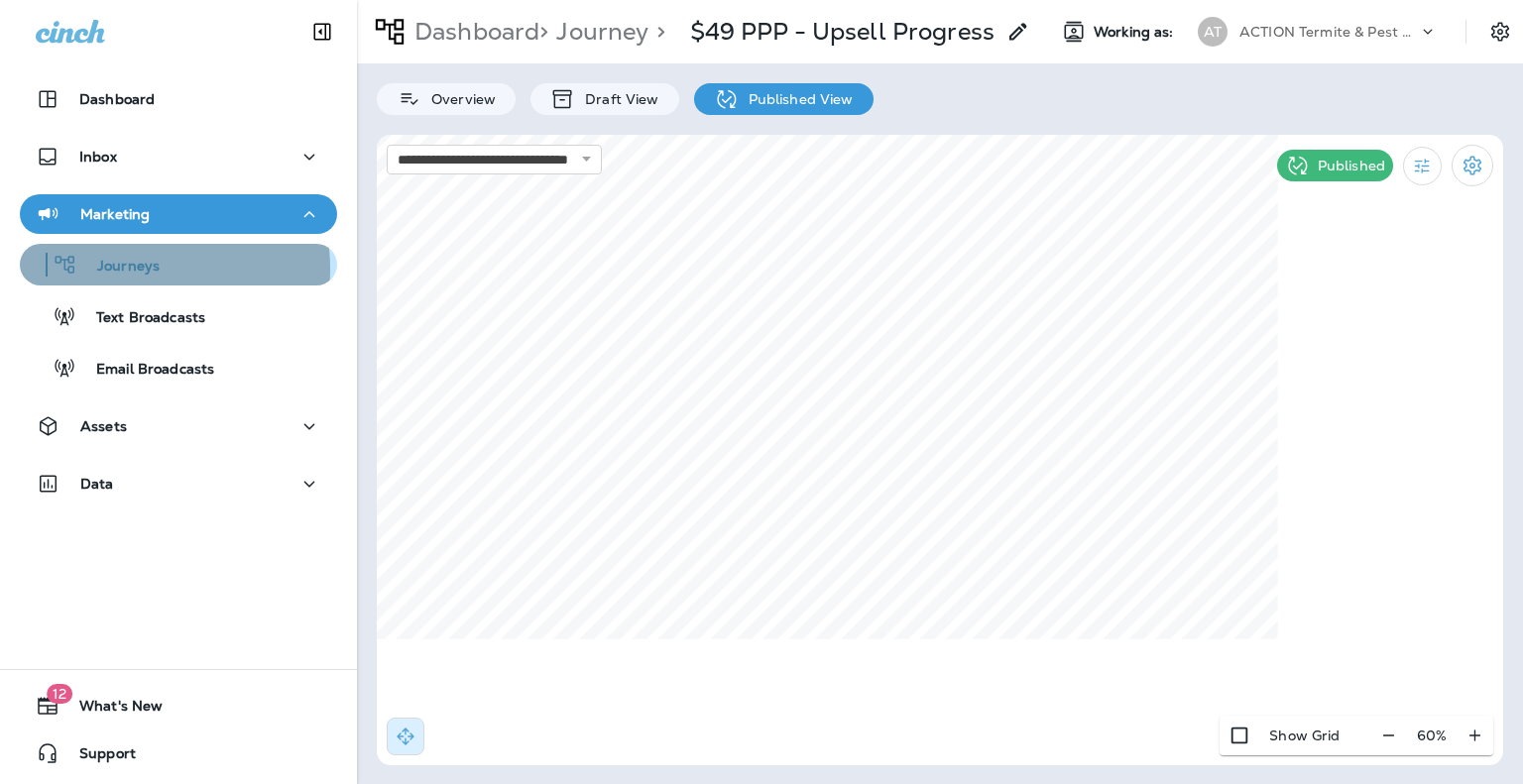click on "Journeys" at bounding box center (118, 267) 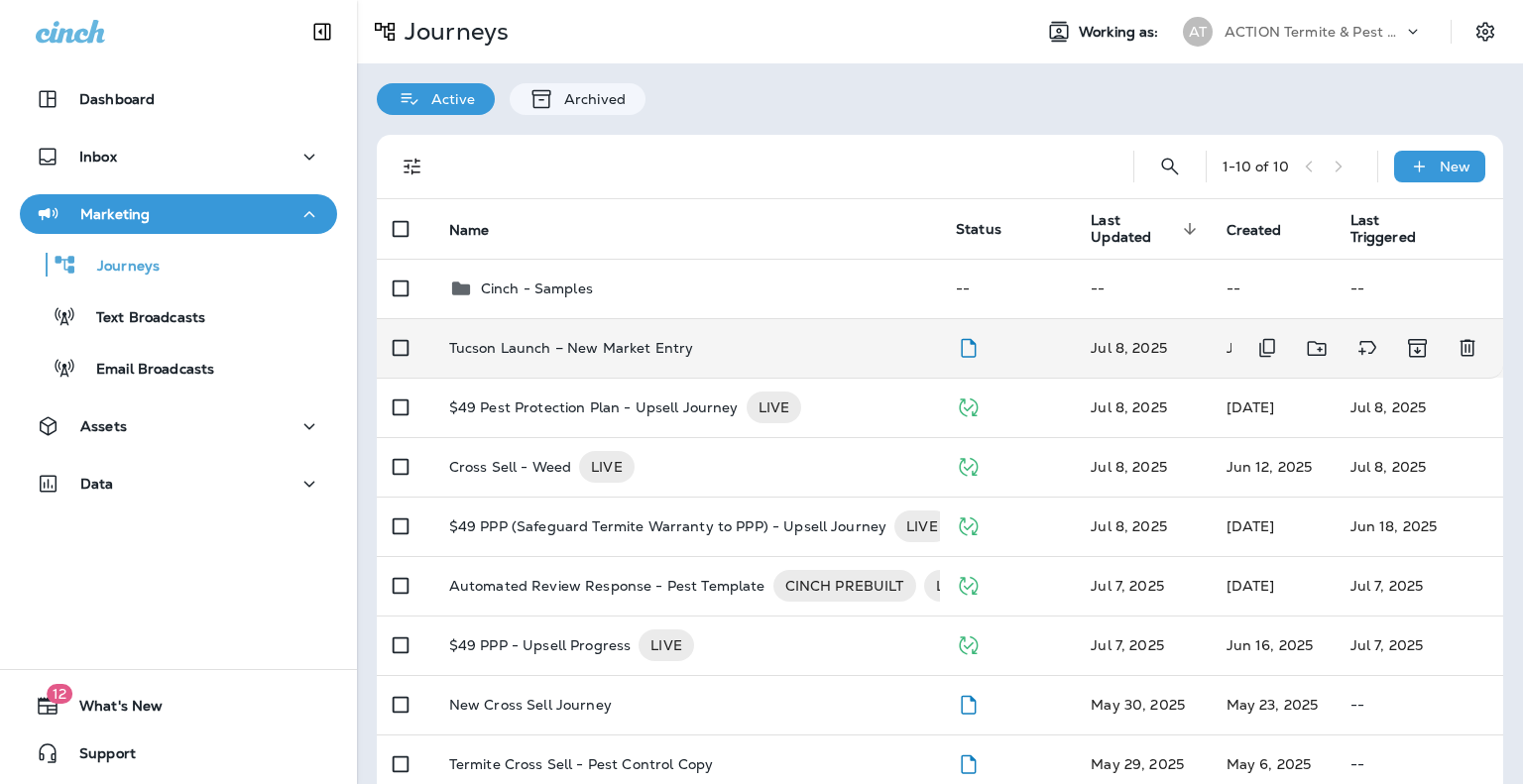 click on "Tucson Launch – New Market Entry" at bounding box center (571, 348) 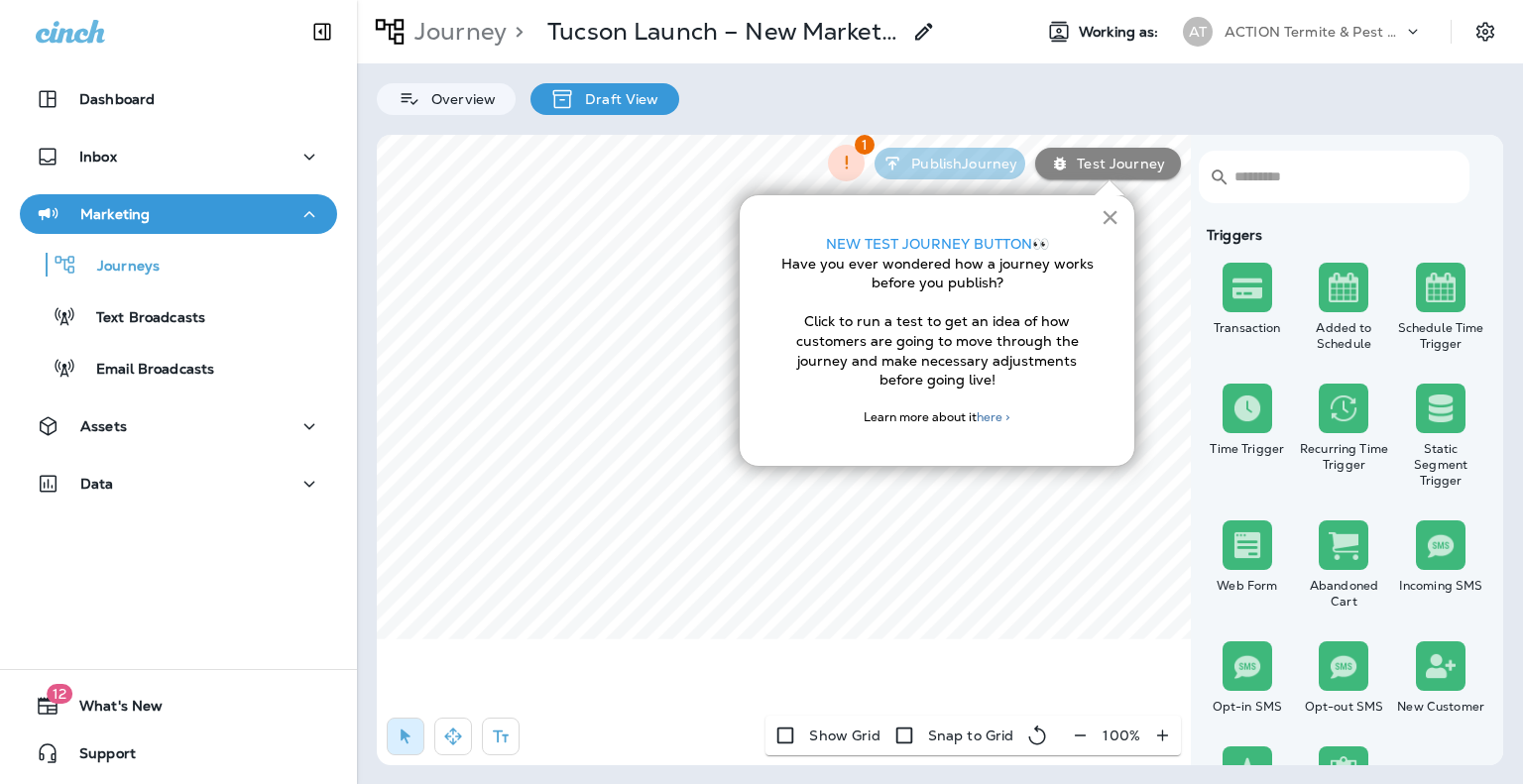 click on "×" at bounding box center (1110, 217) 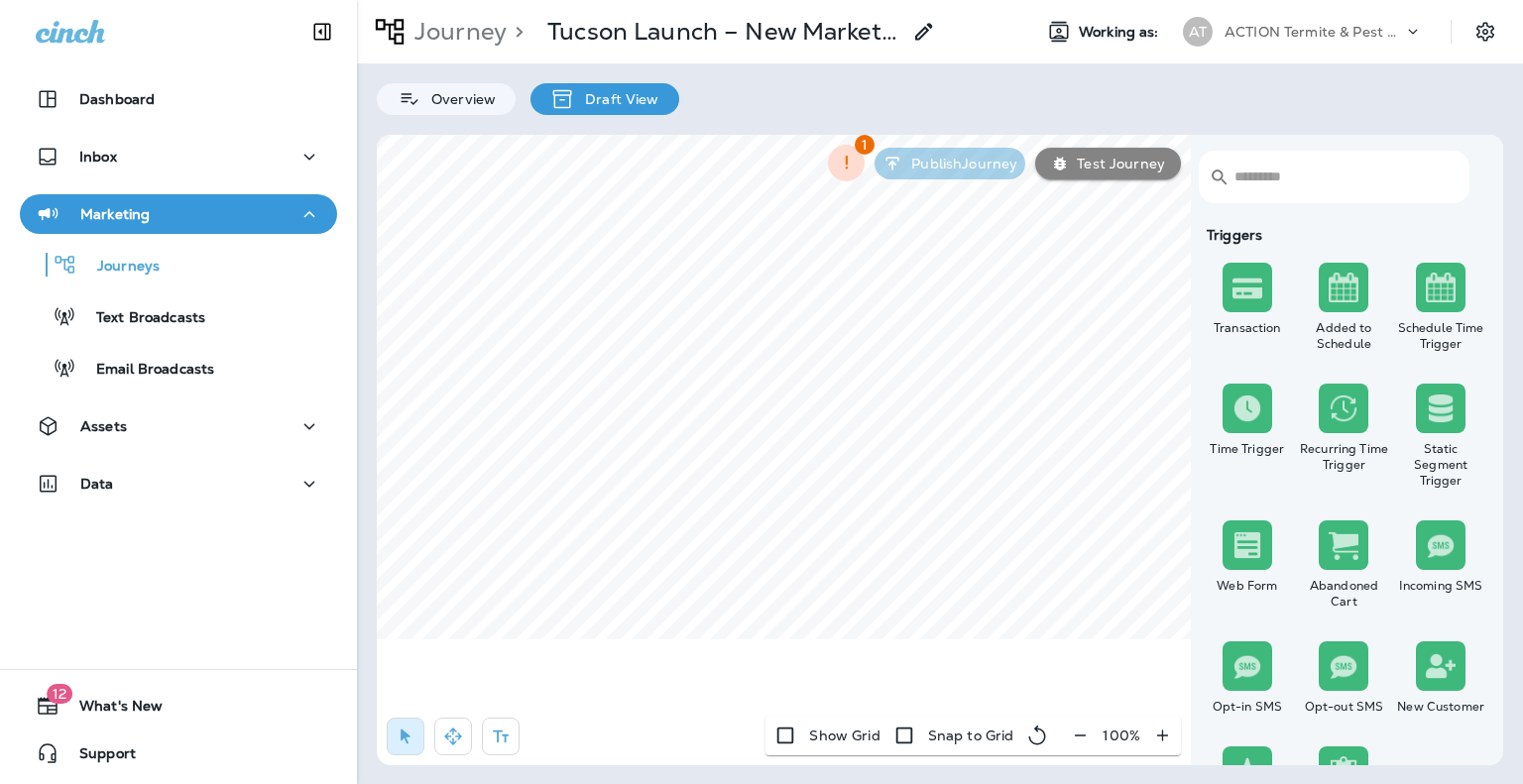 click at bounding box center [1080, 735] 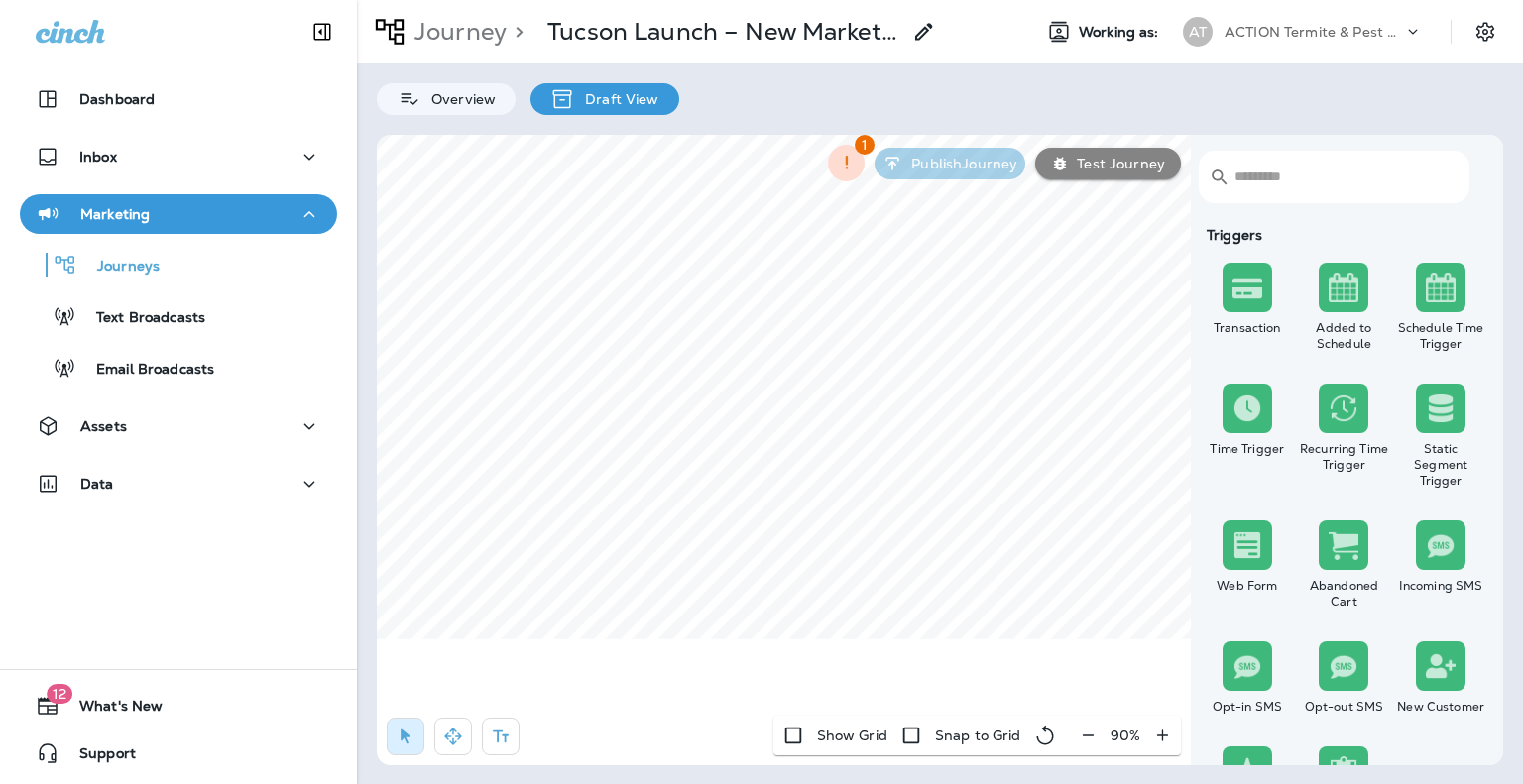 click at bounding box center (1088, 735) 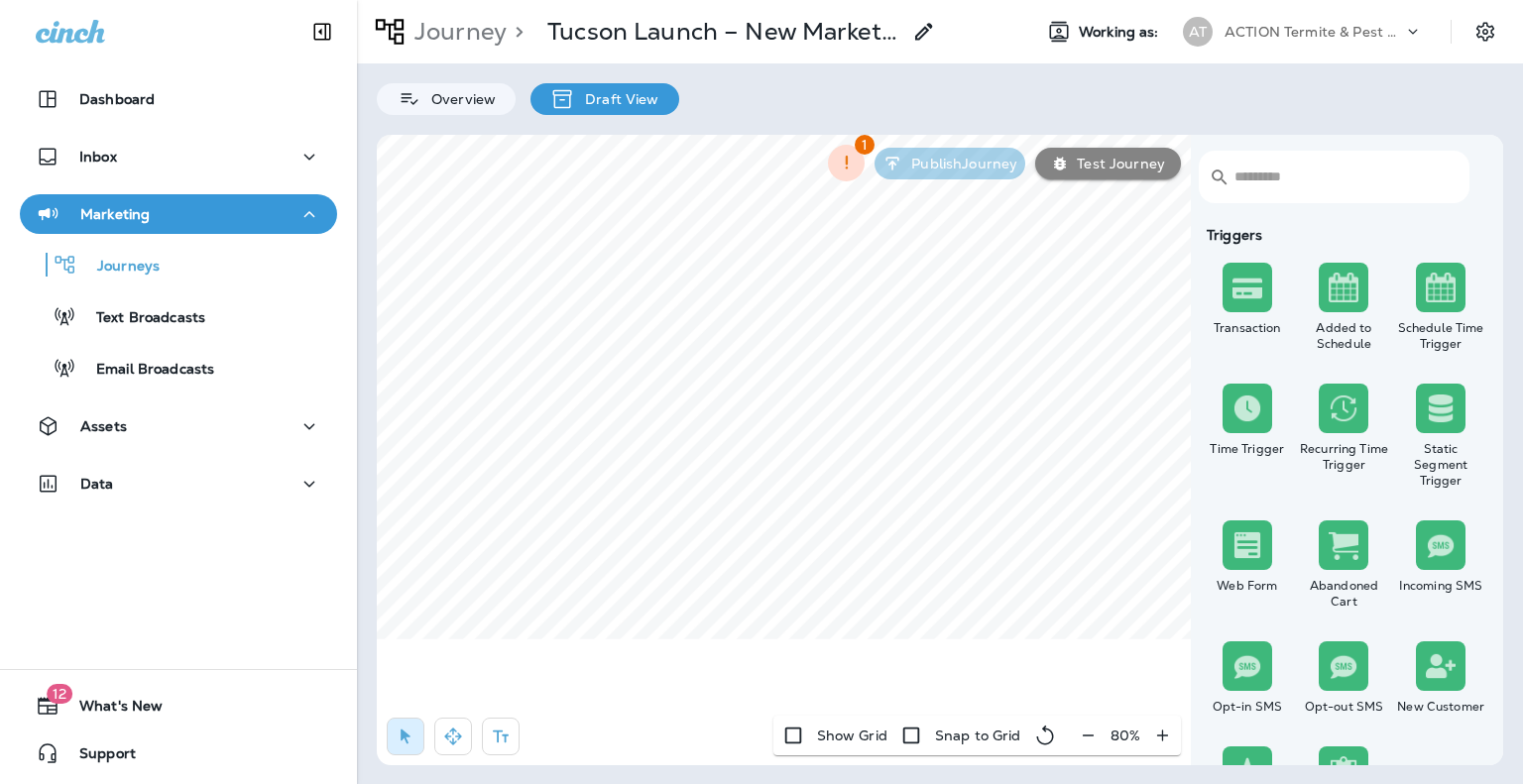 click at bounding box center (1088, 735) 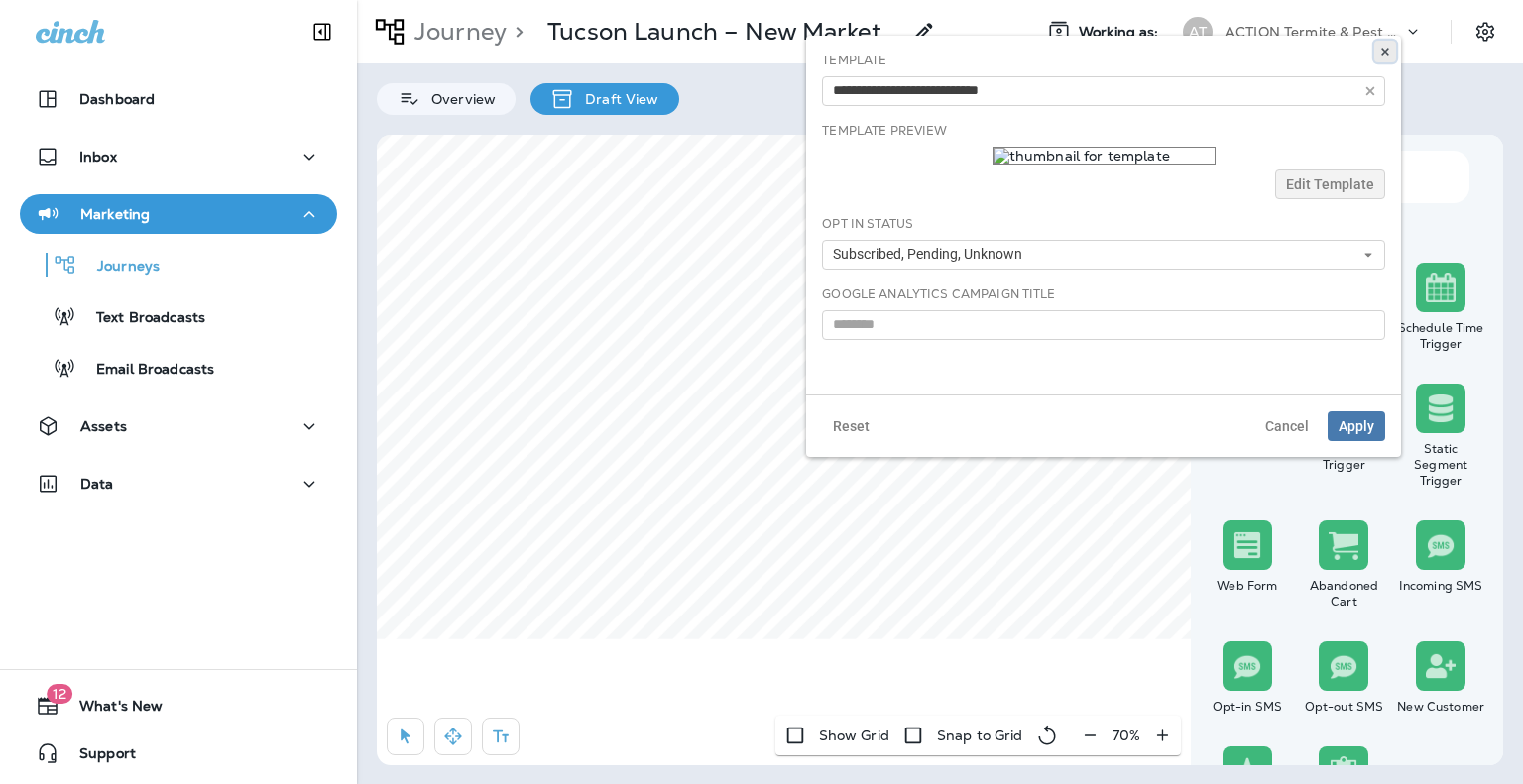 click at bounding box center (1385, 52) 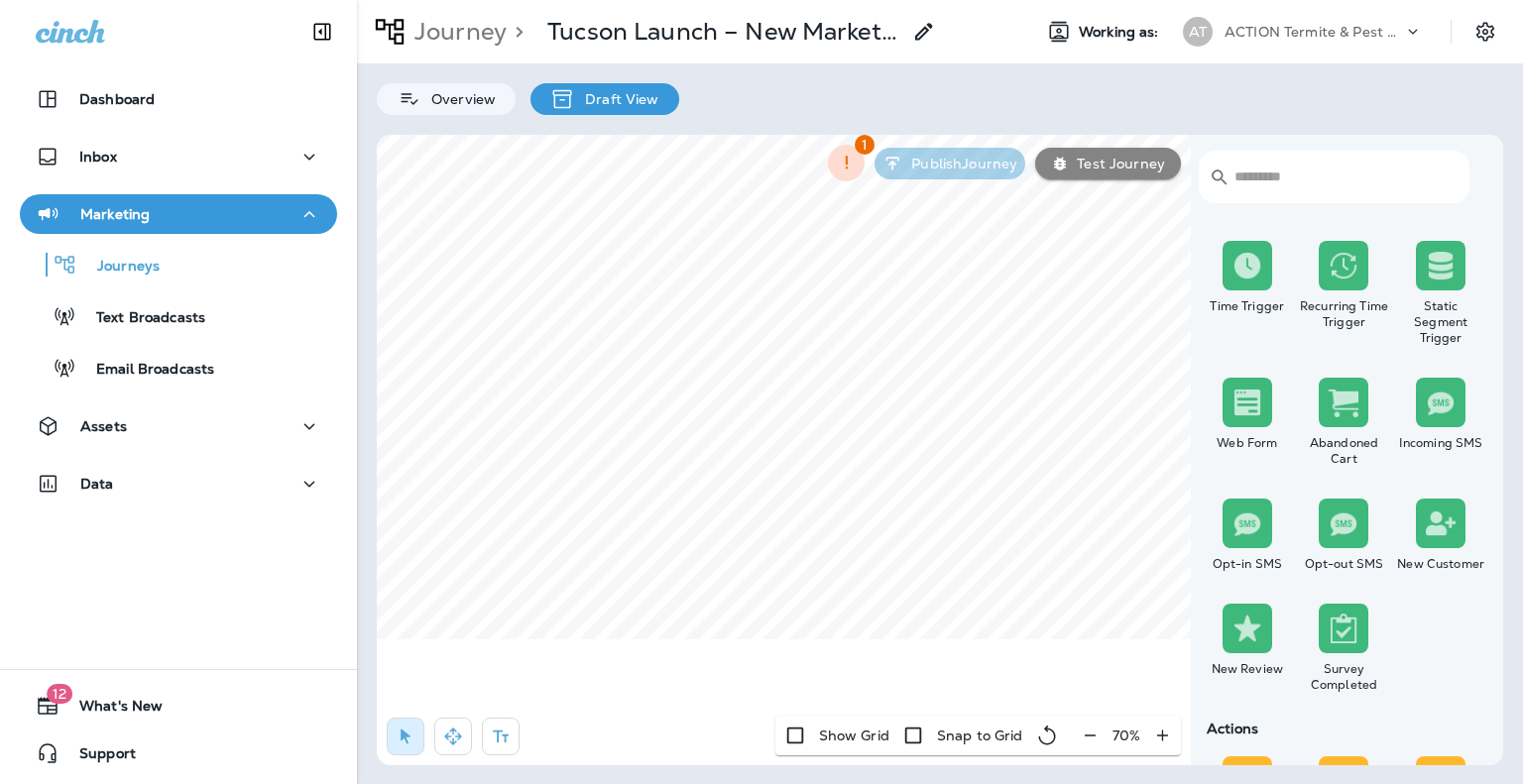 scroll, scrollTop: 146, scrollLeft: 0, axis: vertical 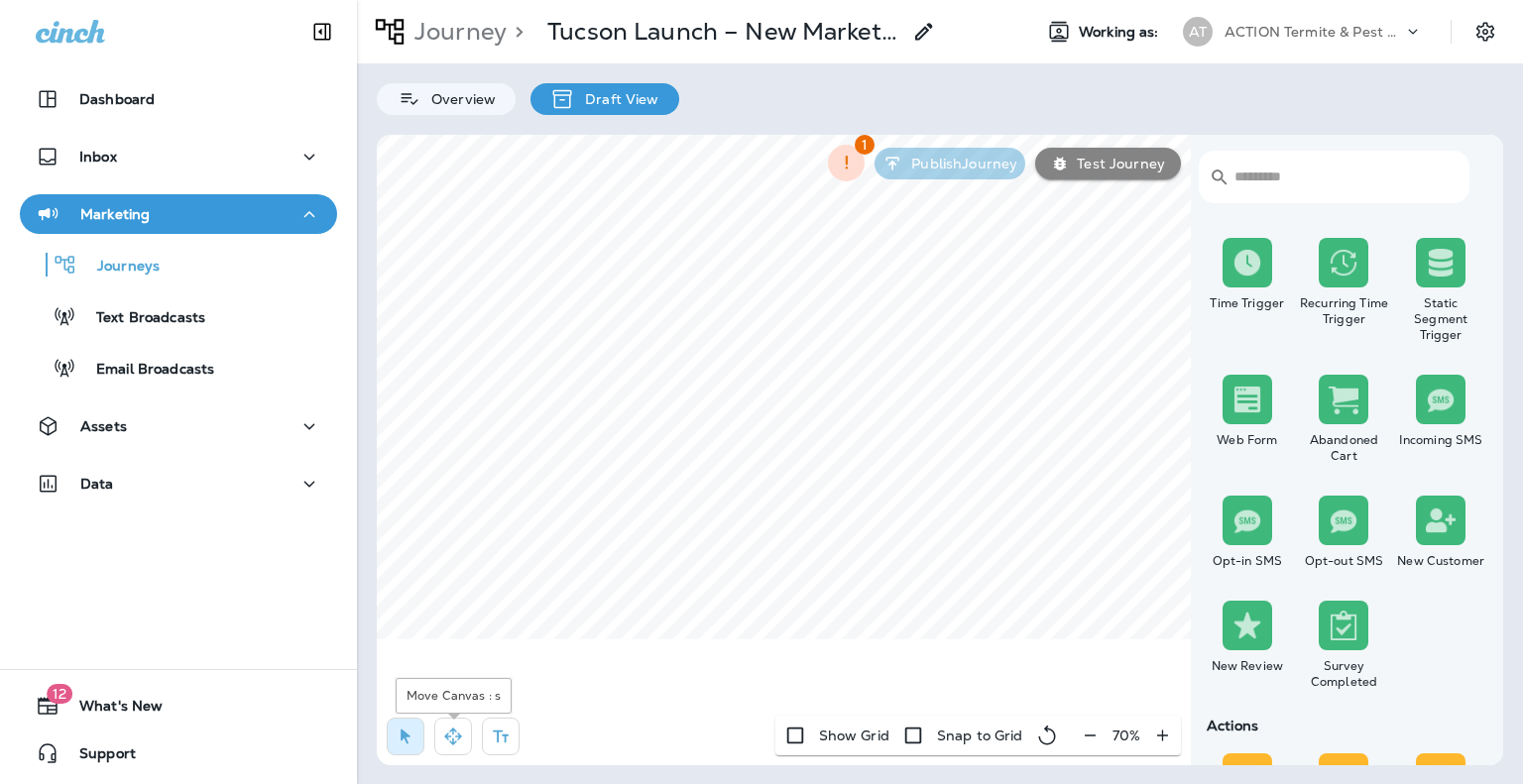 click at bounding box center (453, 736) 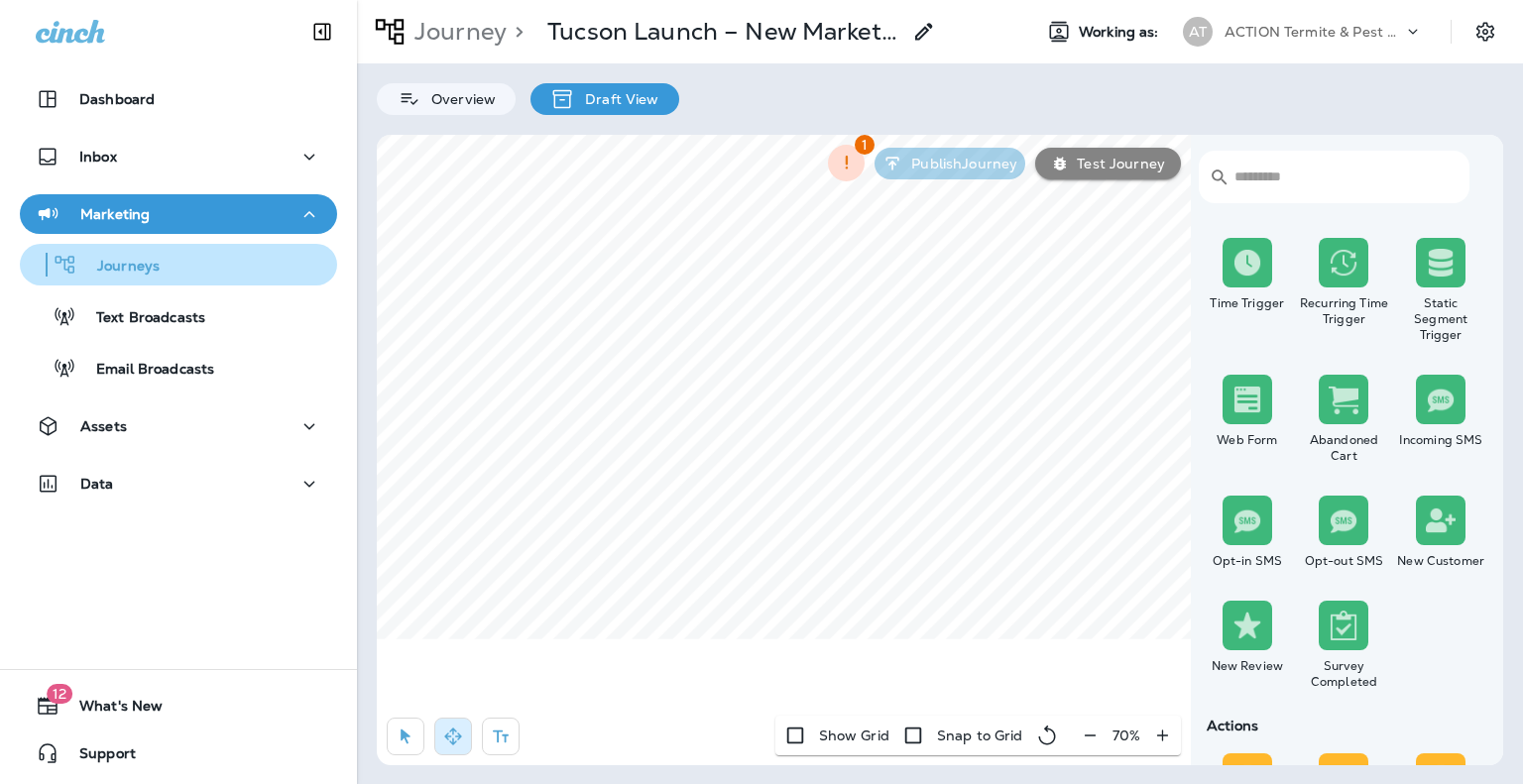 click on "Journeys" at bounding box center [118, 267] 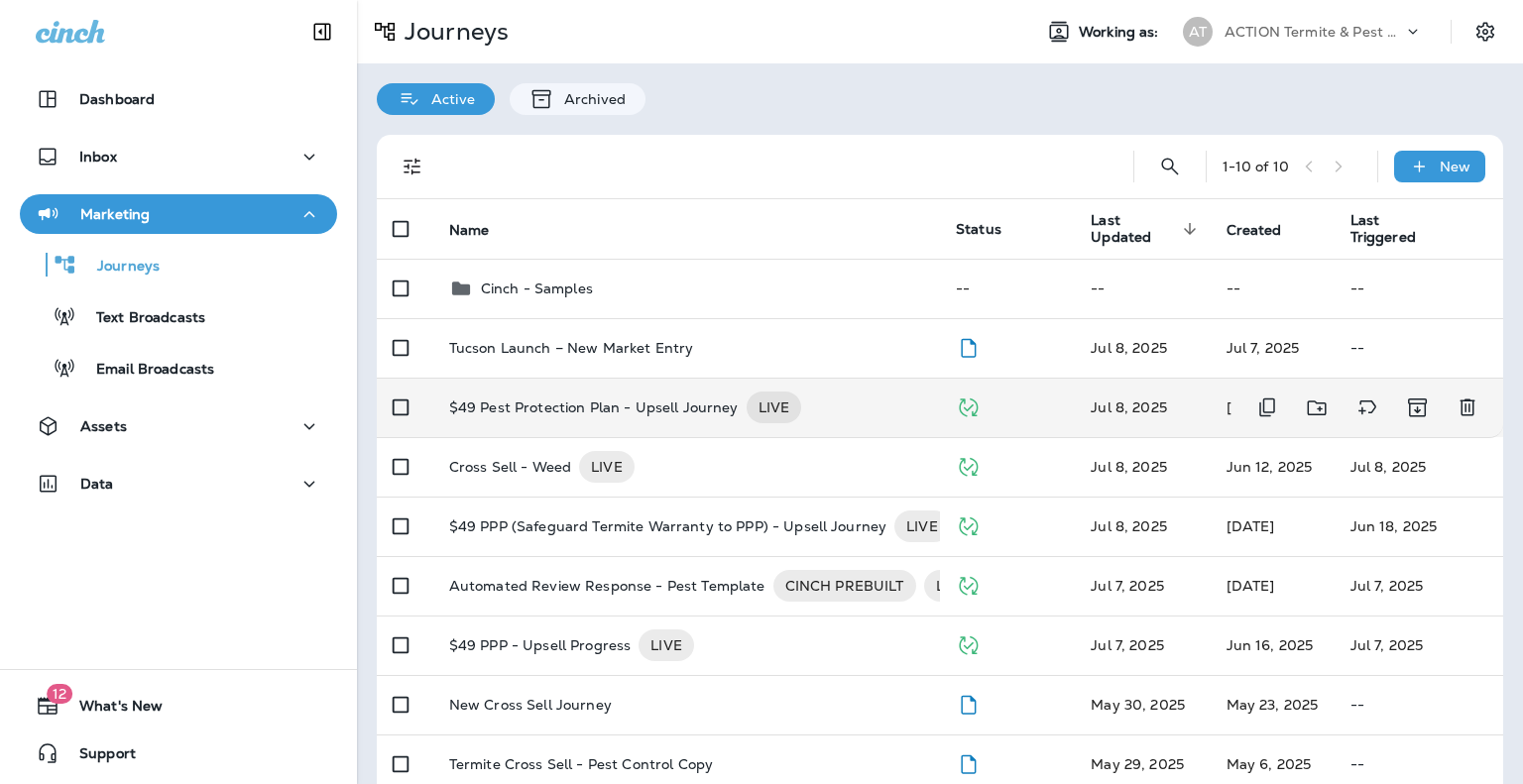 click on "$49 Pest Protection Plan - Upsell Journey" at bounding box center [571, 348] 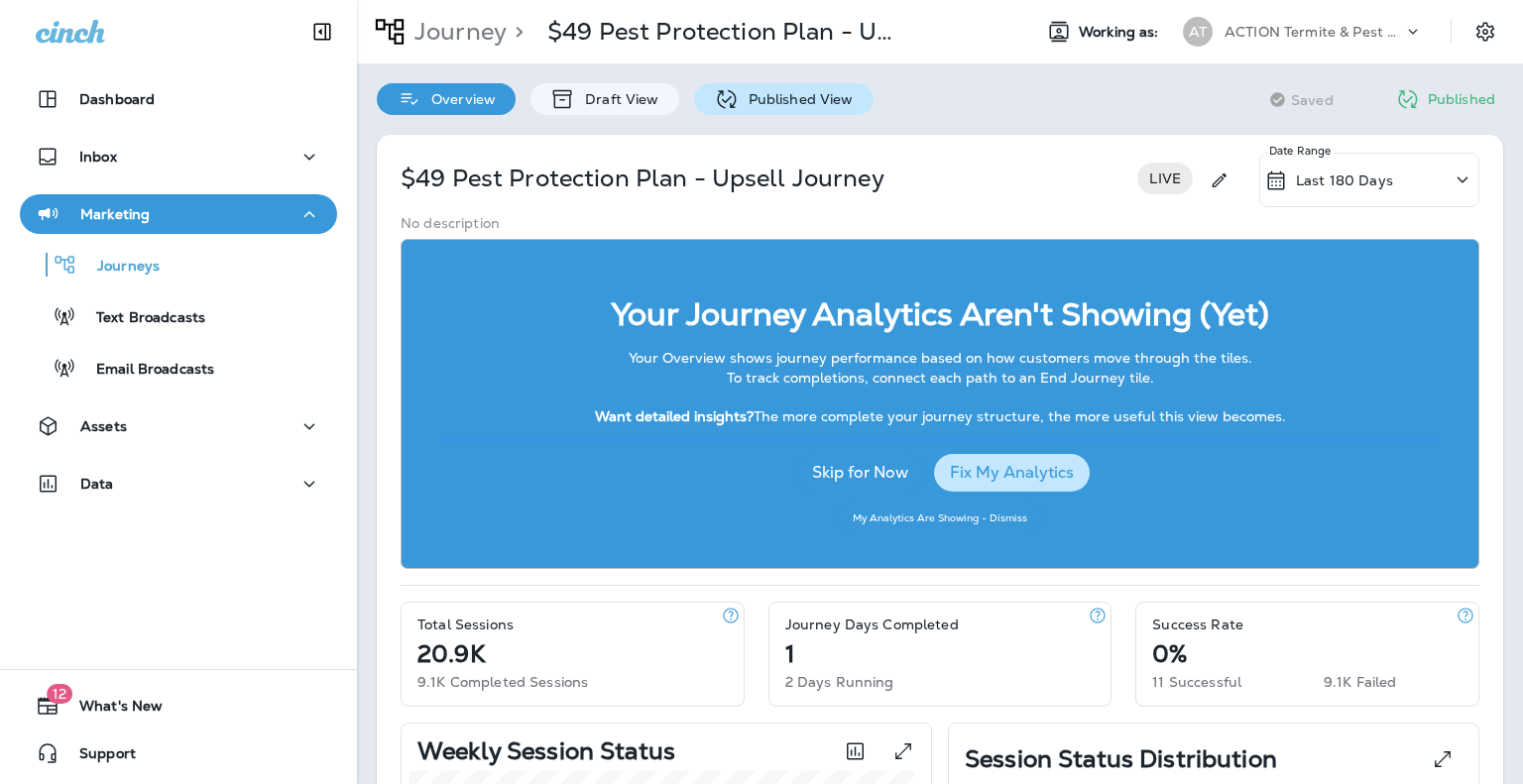 click on "Published View" at bounding box center (617, 99) 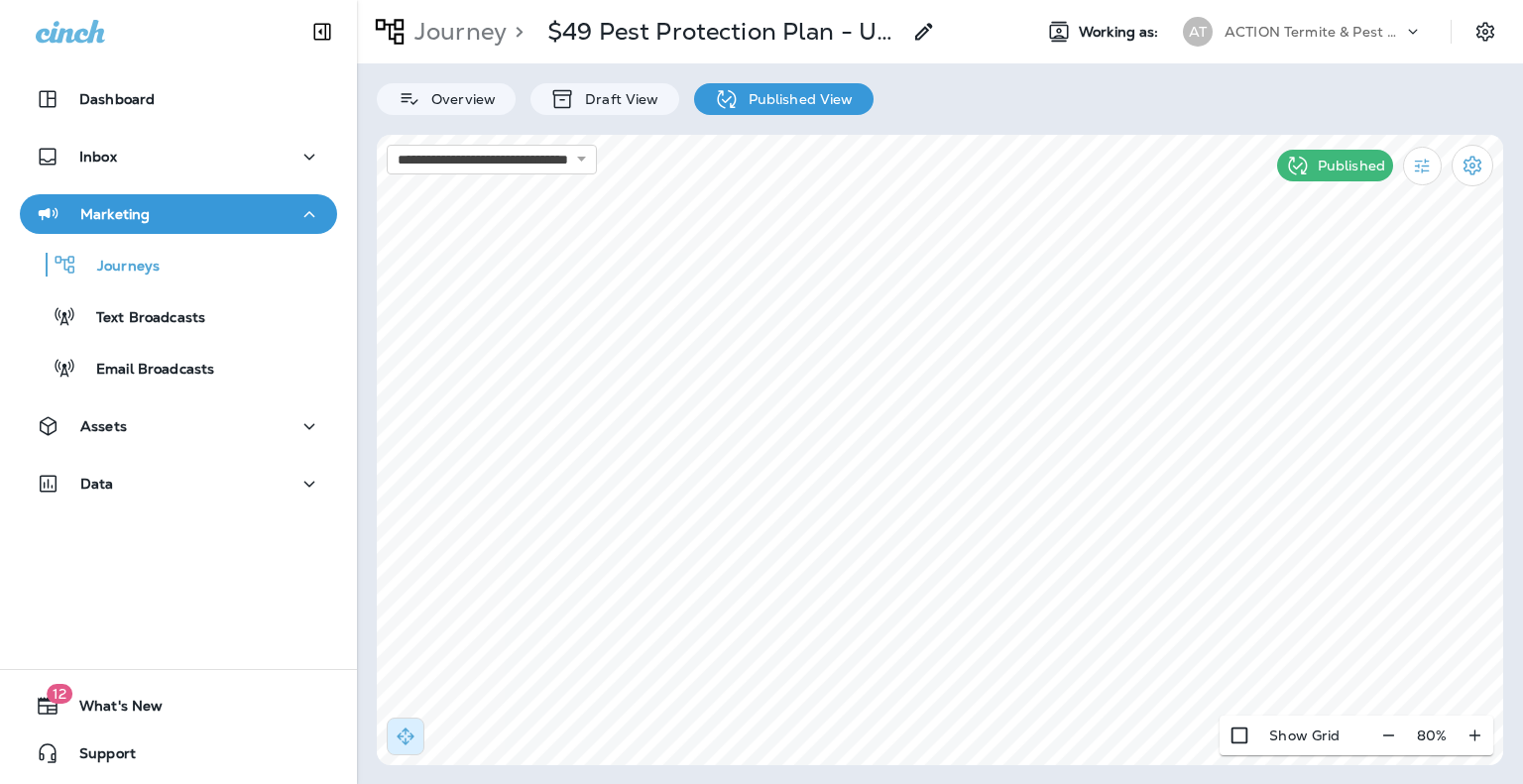 scroll, scrollTop: 0, scrollLeft: 0, axis: both 